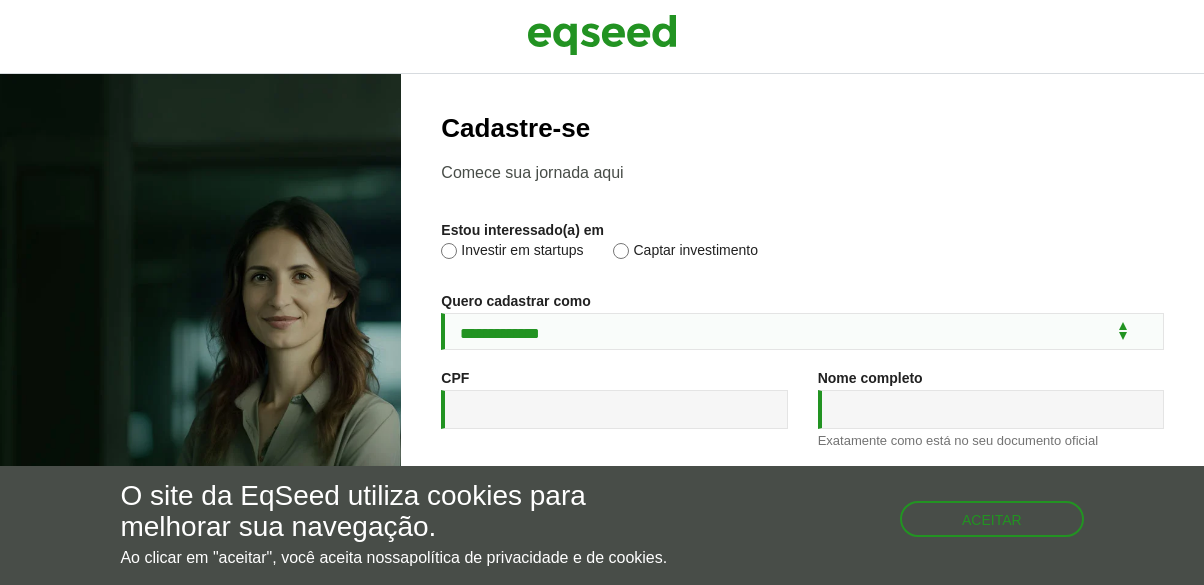 scroll, scrollTop: 0, scrollLeft: 0, axis: both 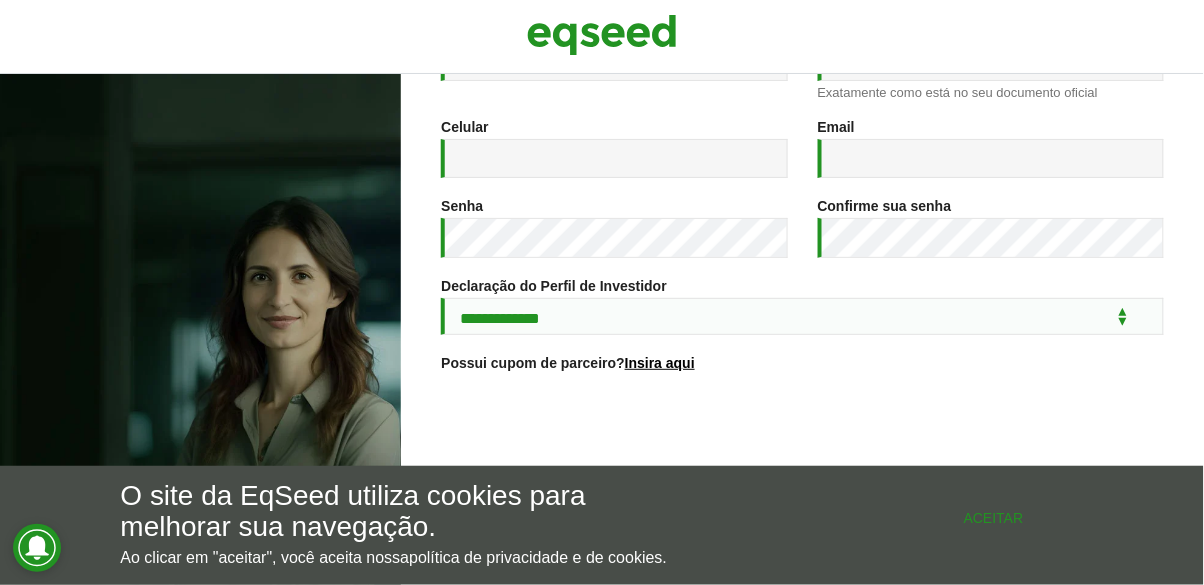 click on "Aceitar" at bounding box center [994, 517] 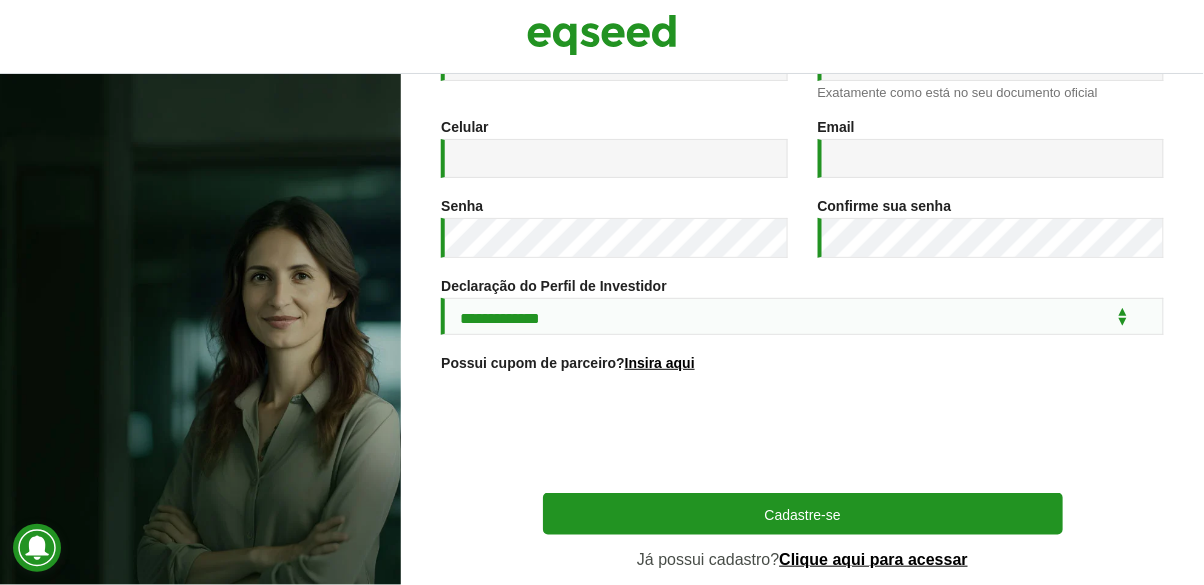click on "Já possui cadastro?  Clique aqui para acessar" at bounding box center (803, 559) 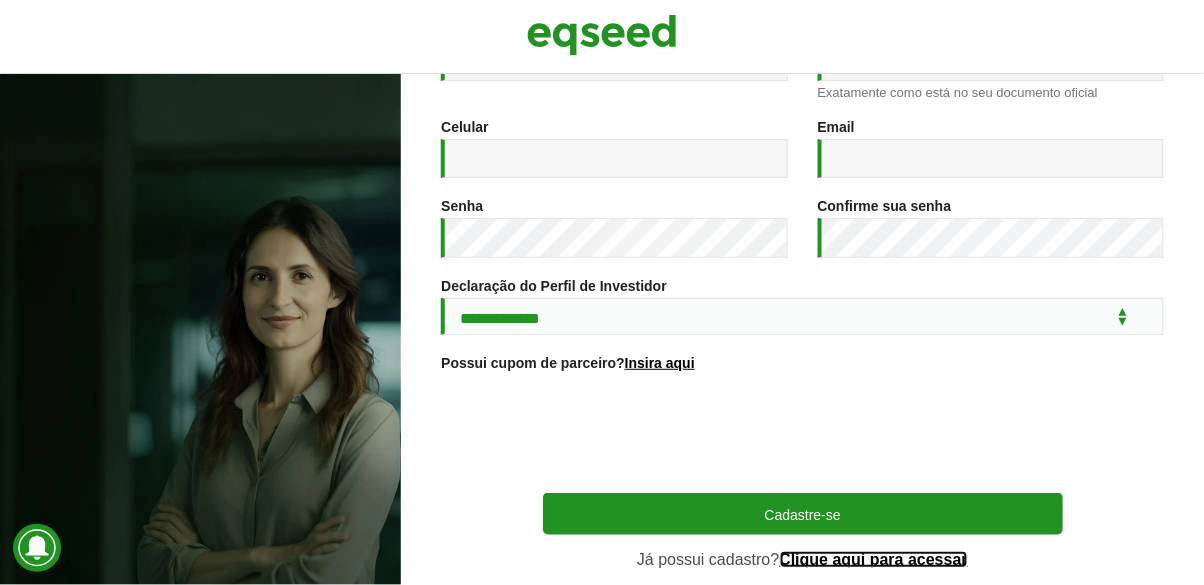 click on "Clique aqui para acessar" at bounding box center (874, 560) 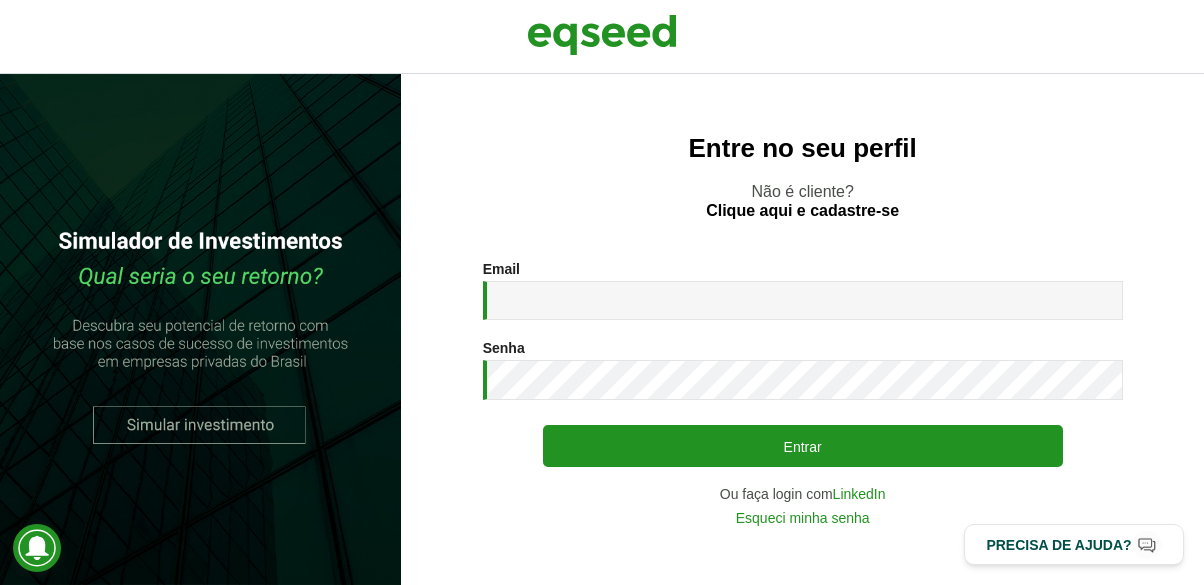 scroll, scrollTop: 0, scrollLeft: 0, axis: both 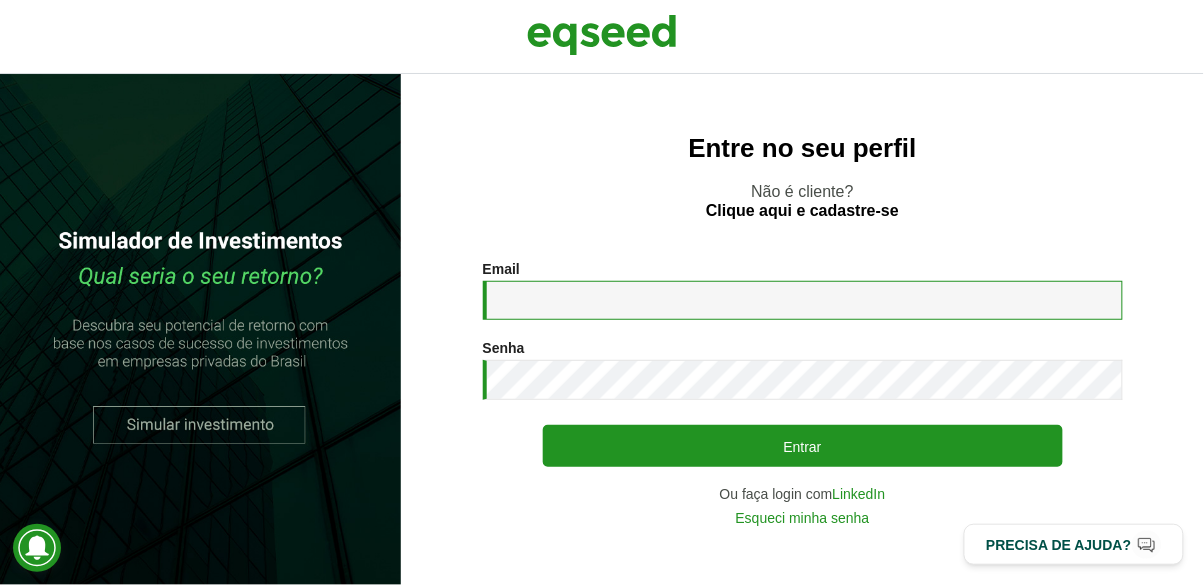 click on "Email  *" at bounding box center (803, 300) 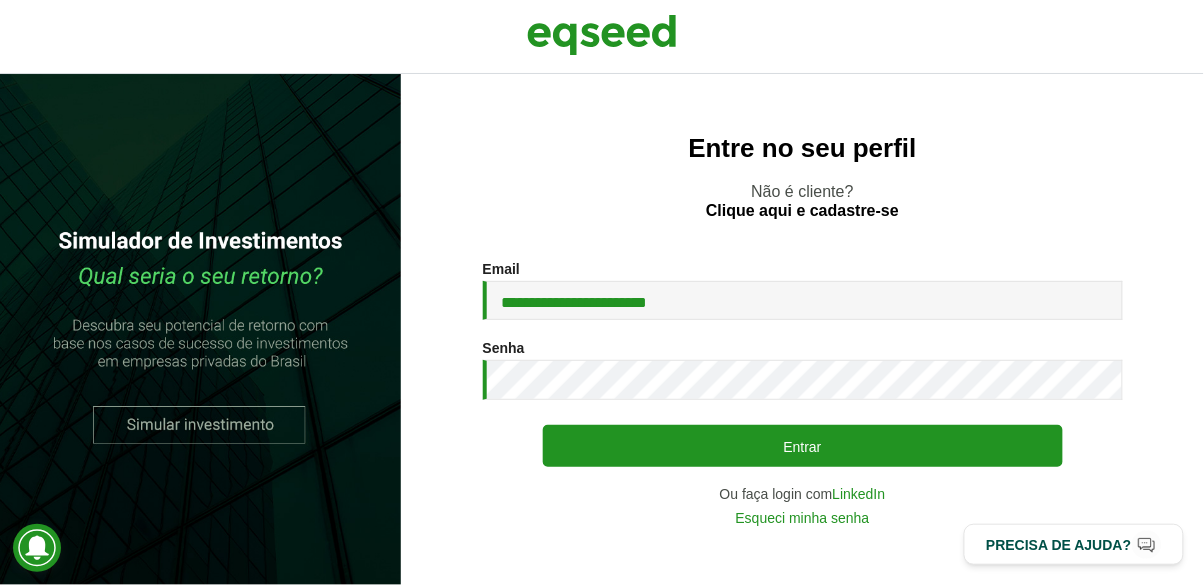 click on "Entrar" at bounding box center (803, 446) 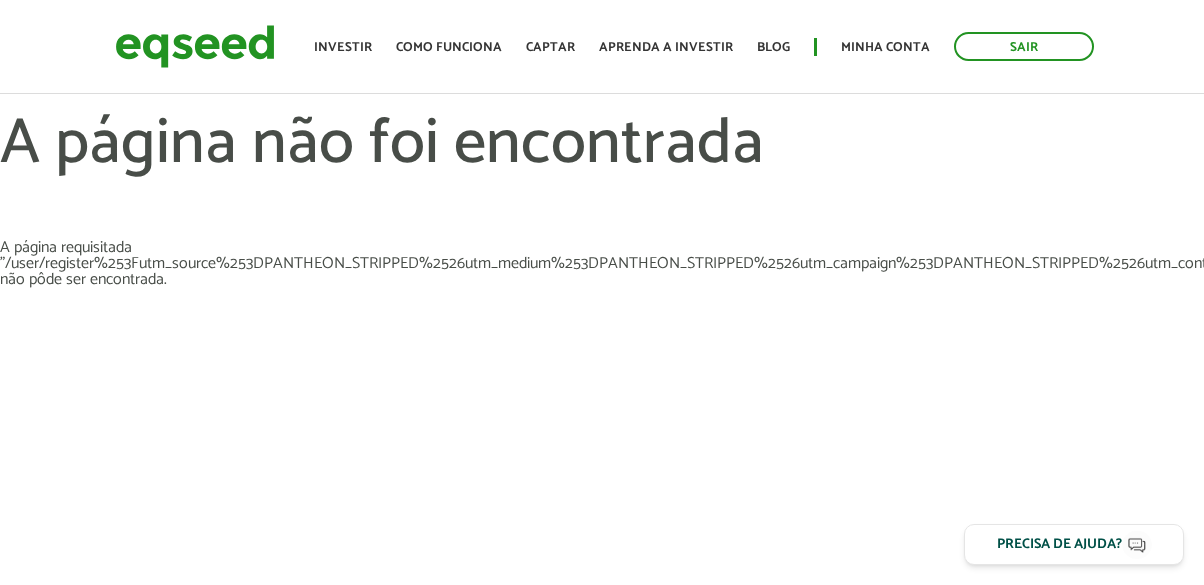 scroll, scrollTop: 0, scrollLeft: 0, axis: both 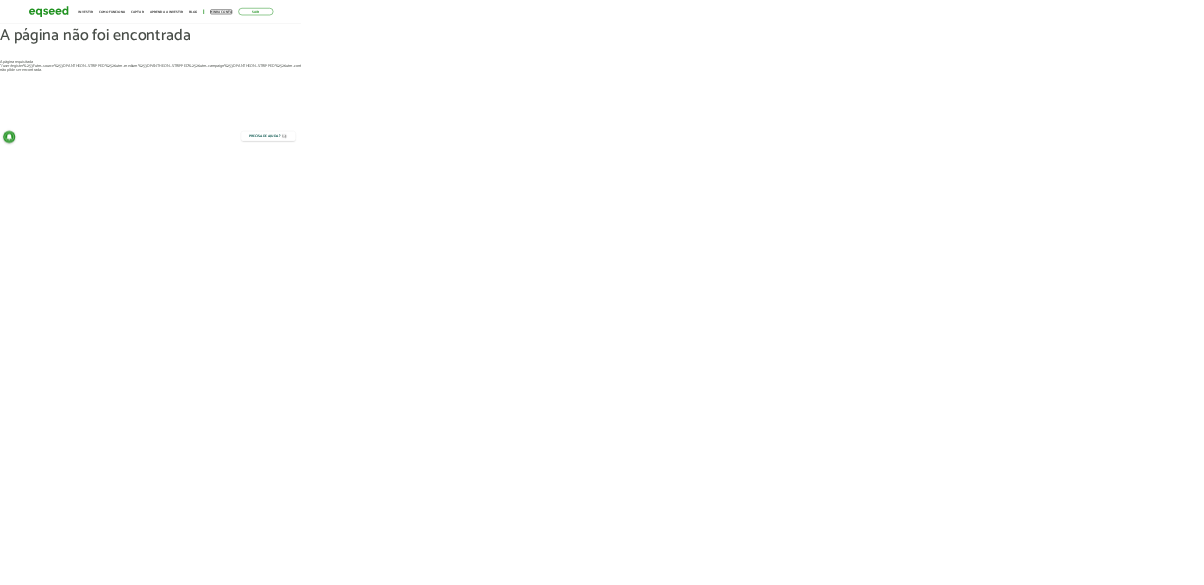 click on "Minha conta" at bounding box center [885, 47] 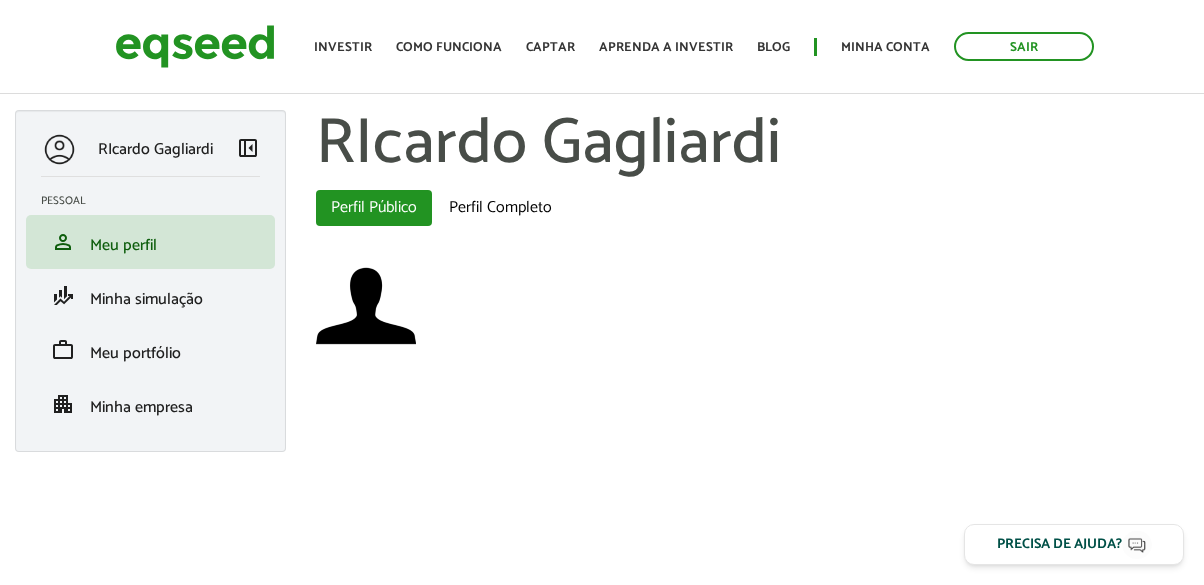 scroll, scrollTop: 0, scrollLeft: 0, axis: both 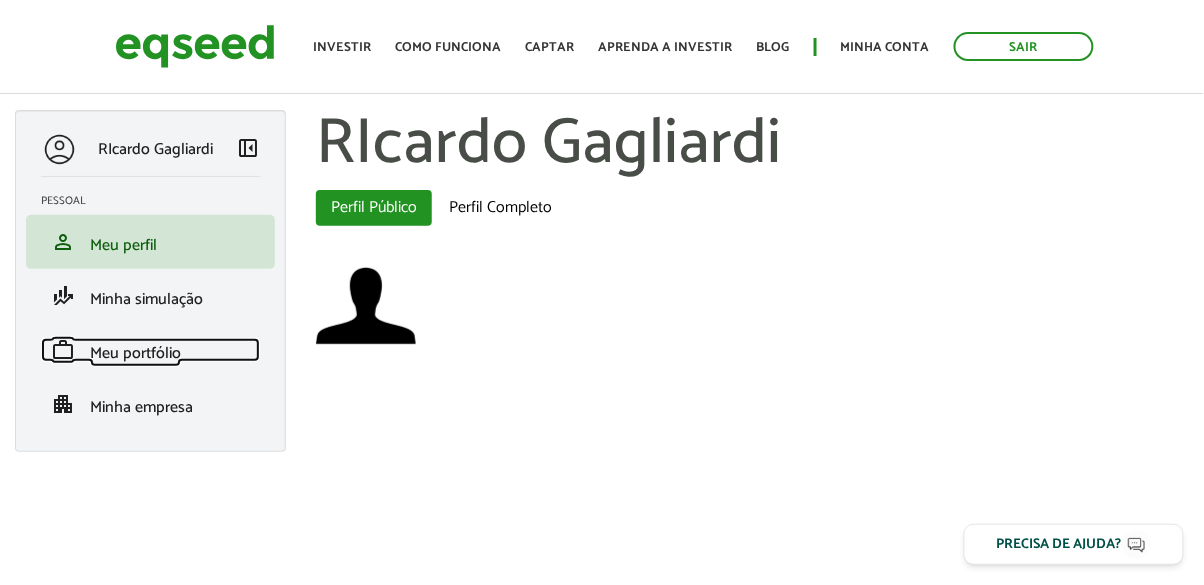 click on "Meu portfólio" at bounding box center [135, 353] 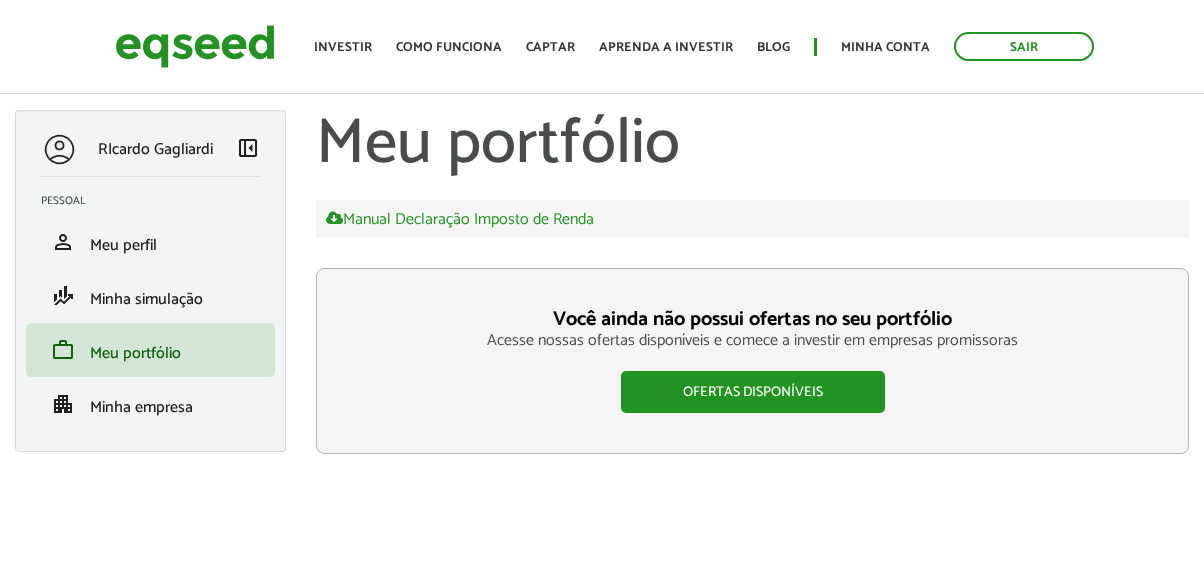 scroll, scrollTop: 0, scrollLeft: 0, axis: both 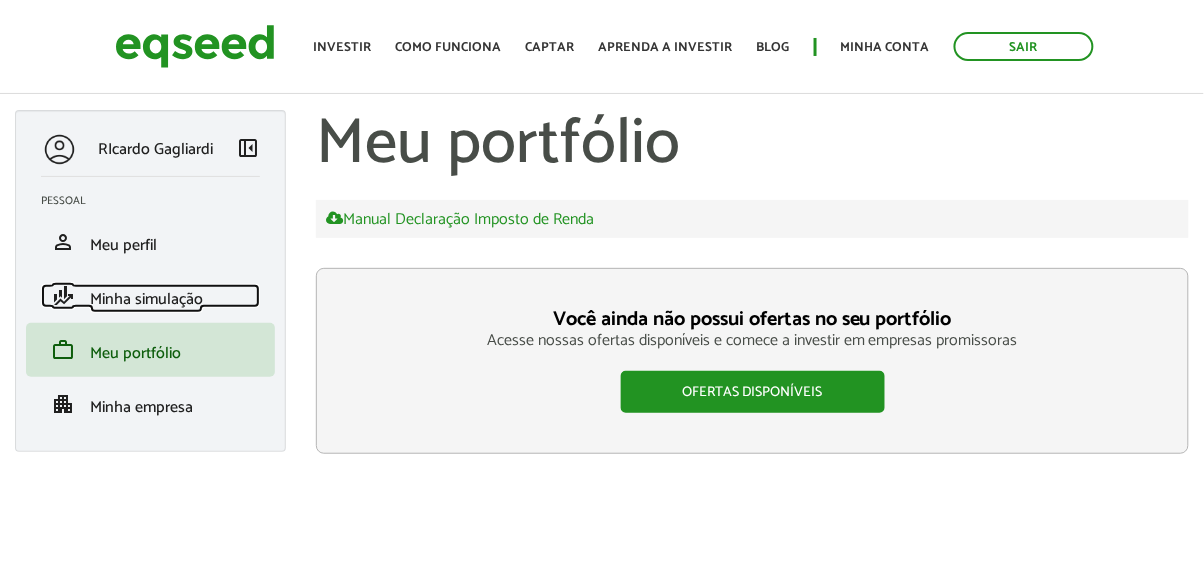 click on "Minha simulação" at bounding box center (146, 299) 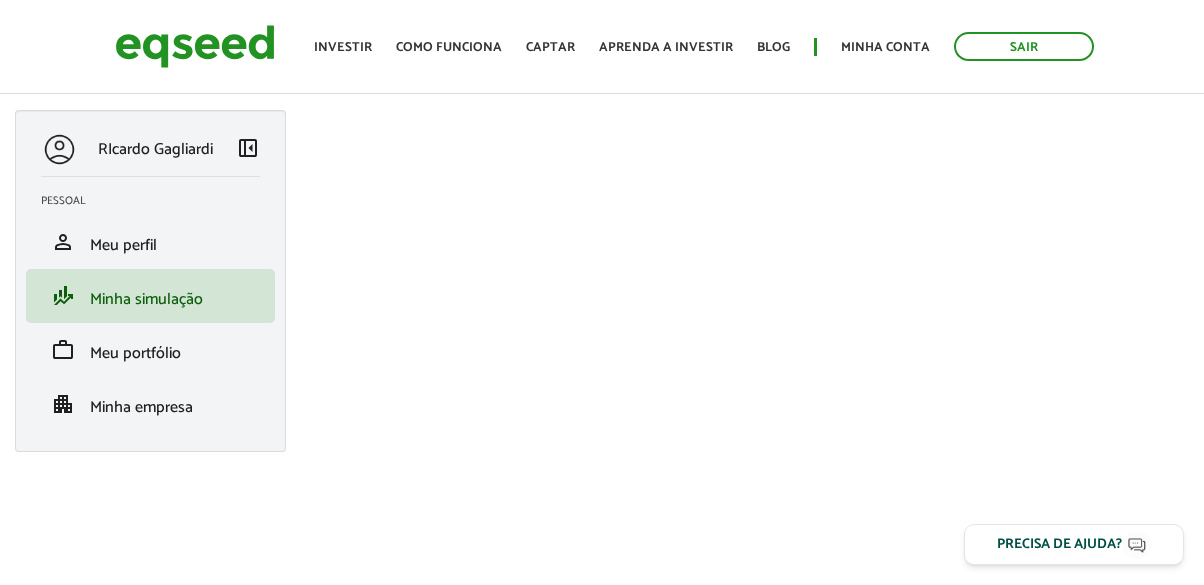 scroll, scrollTop: 0, scrollLeft: 0, axis: both 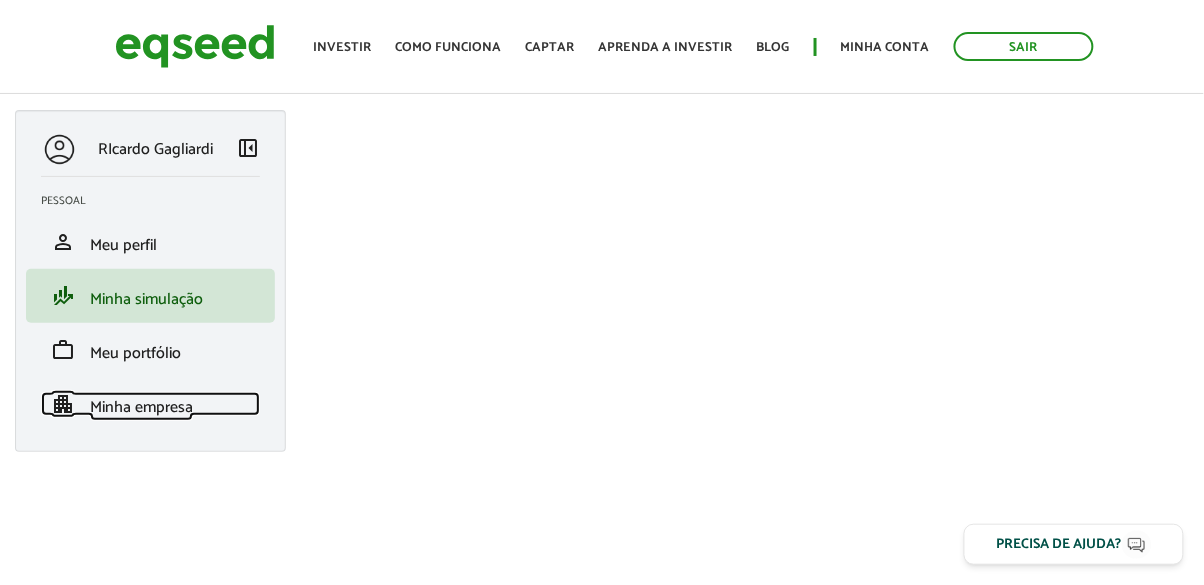 click on "Minha empresa" at bounding box center [141, 407] 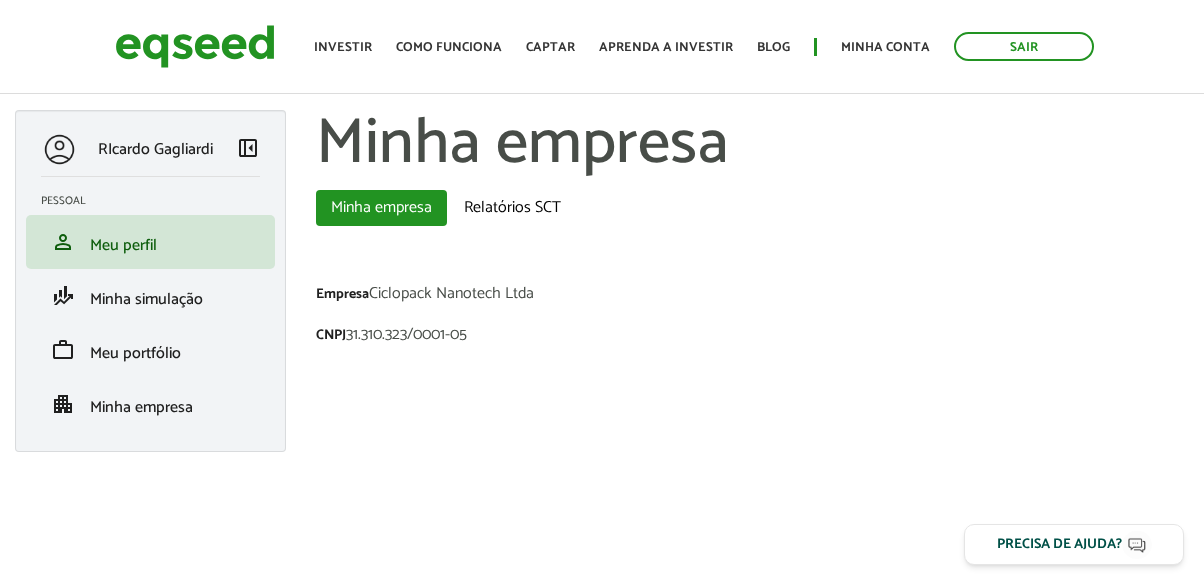 scroll, scrollTop: 0, scrollLeft: 0, axis: both 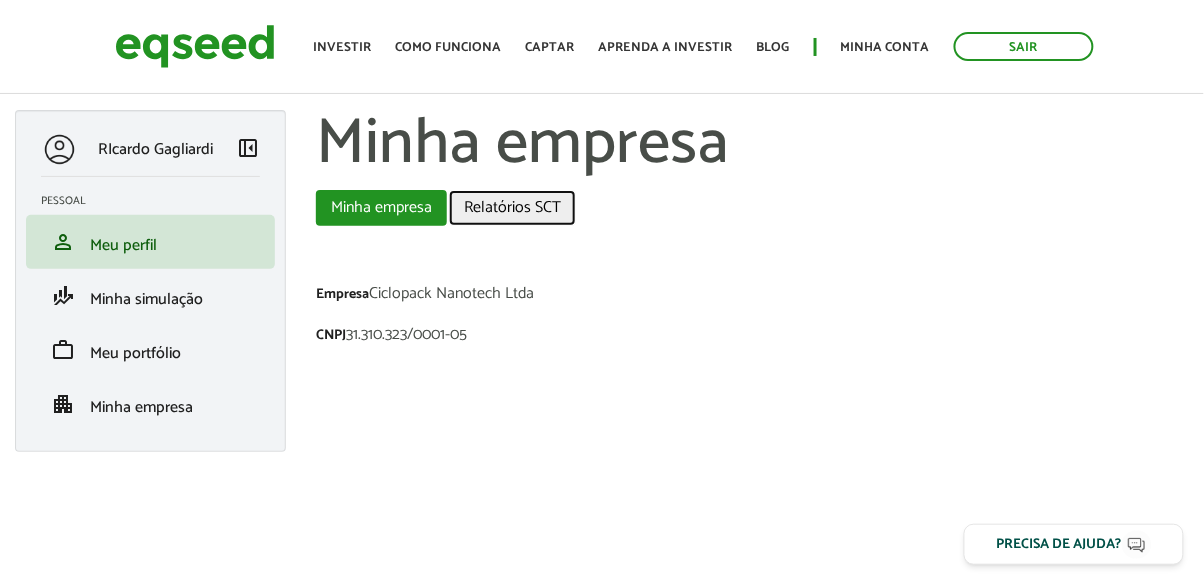 click on "Relatórios SCT" at bounding box center (512, 208) 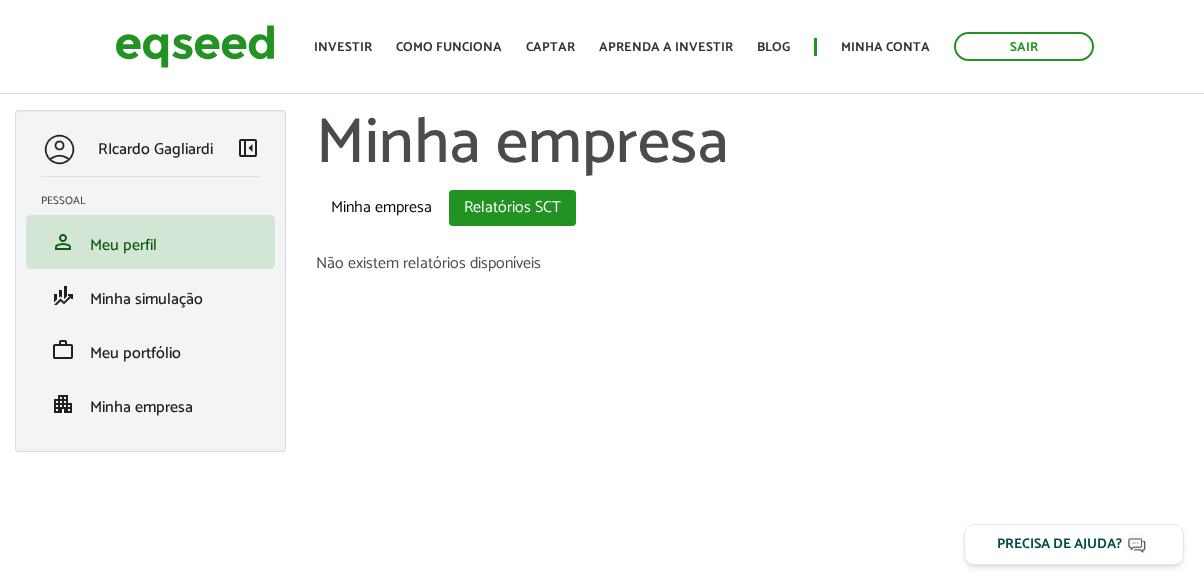 scroll, scrollTop: 0, scrollLeft: 0, axis: both 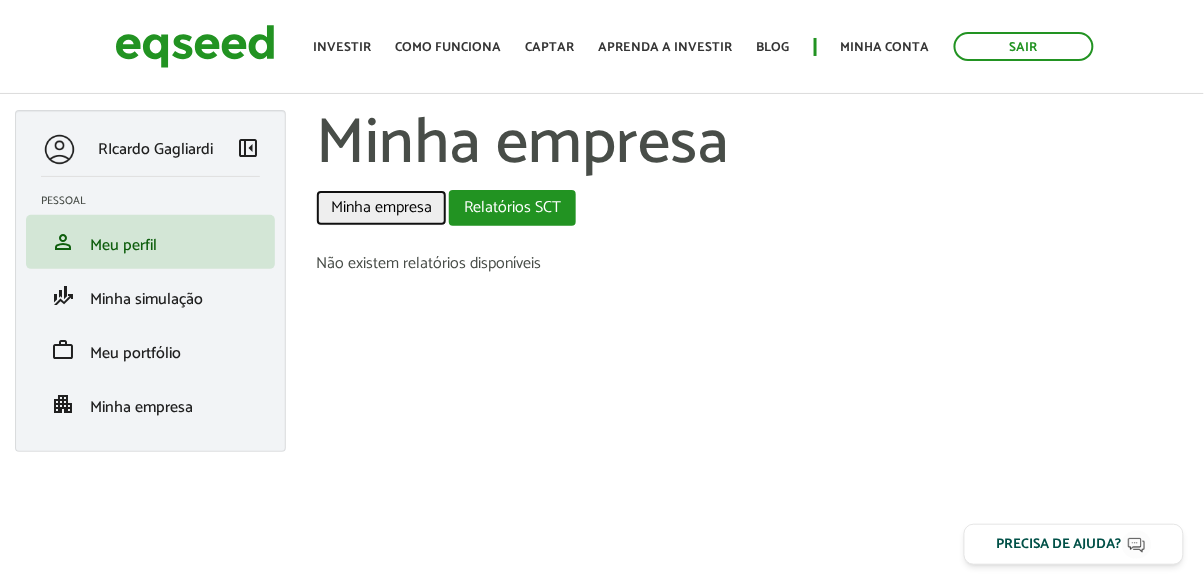 click on "Minha empresa" at bounding box center [381, 208] 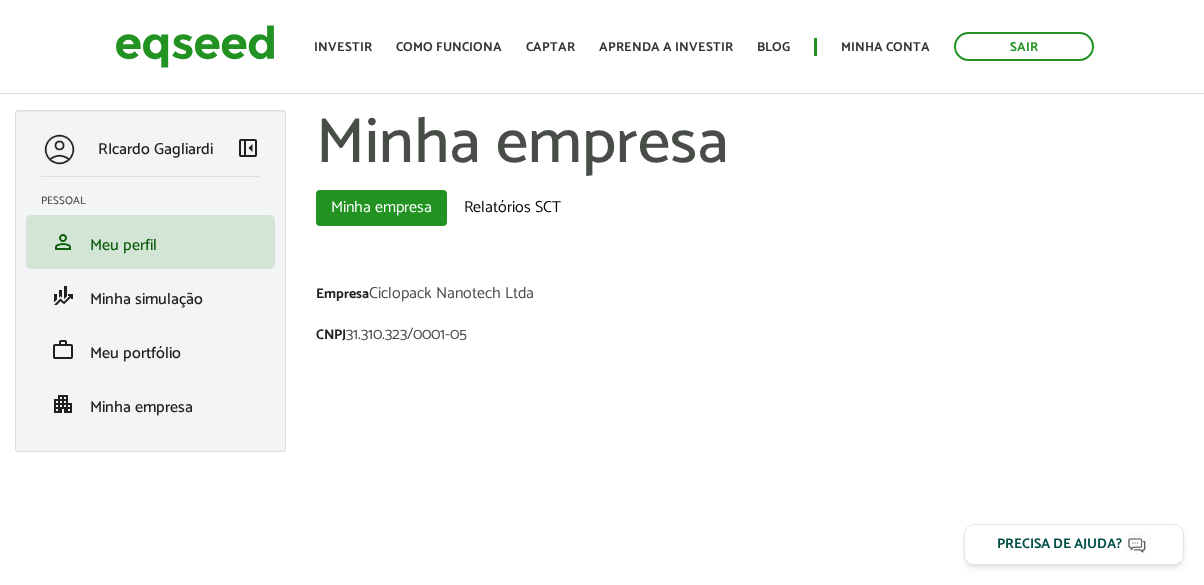 scroll, scrollTop: 0, scrollLeft: 0, axis: both 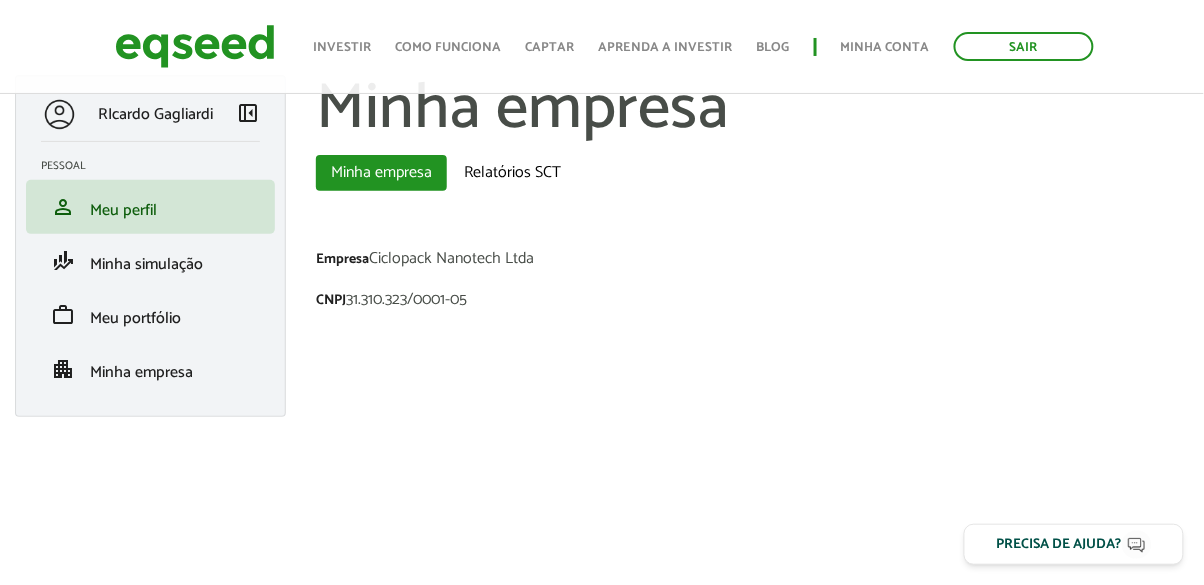 click on "Precisa de ajuda?" at bounding box center [1059, 545] 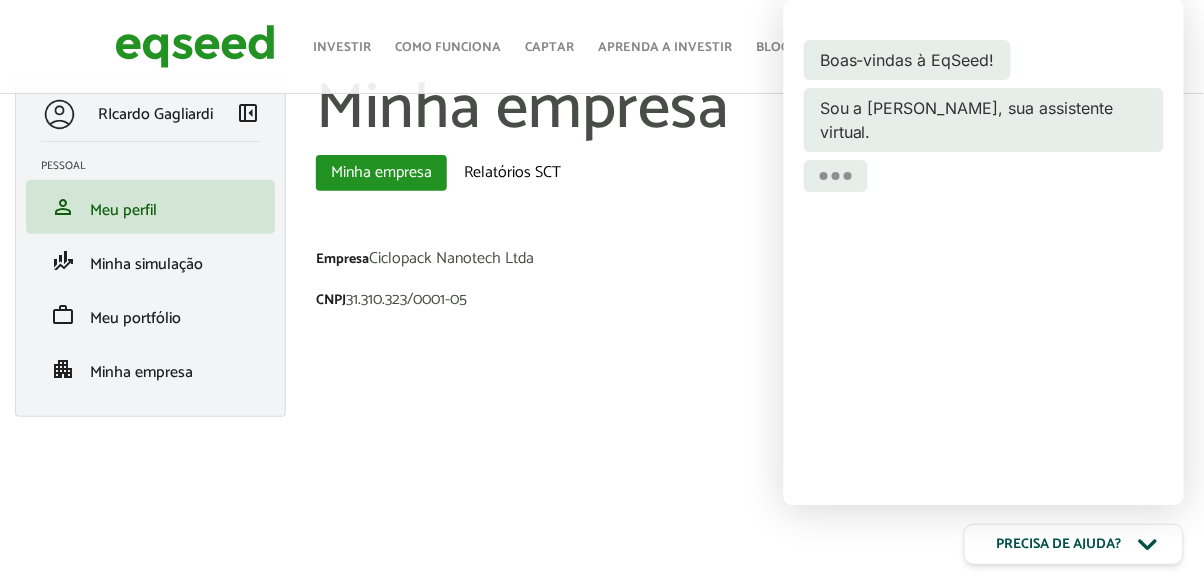 click on "[PERSON_NAME]
left_panel_close
[GEOGRAPHIC_DATA]
person Meu perfil
finance_mode Minha simulação
work Meu portfólio
apartment Minha empresa
Minha empresa
Abas primárias Minha empresa (aba ativa)
Relatórios SCT
Empresa
Ciclopack Nanotech Ltda
CNPJ
31.310.323/0001-05
Voltar" at bounding box center (602, 256) 